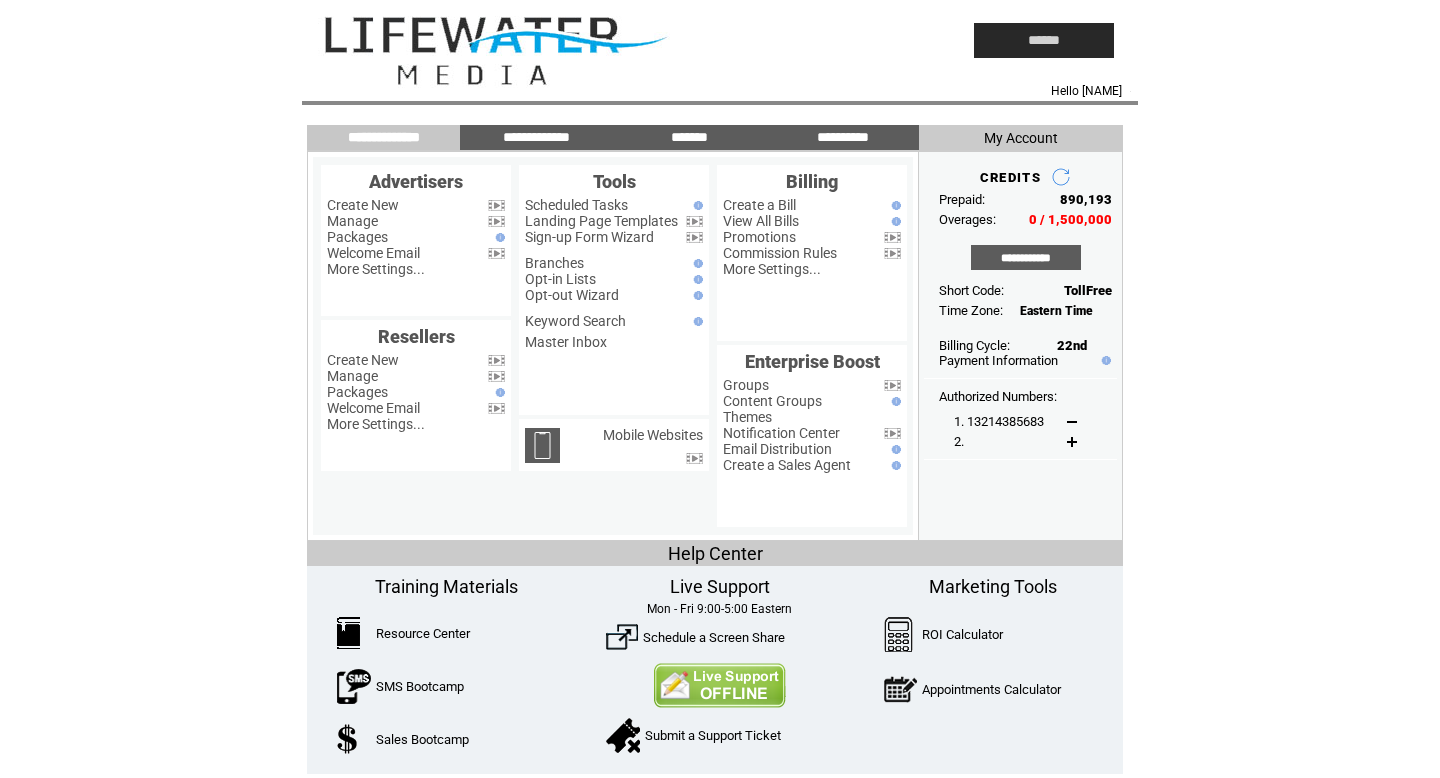 scroll, scrollTop: 0, scrollLeft: 0, axis: both 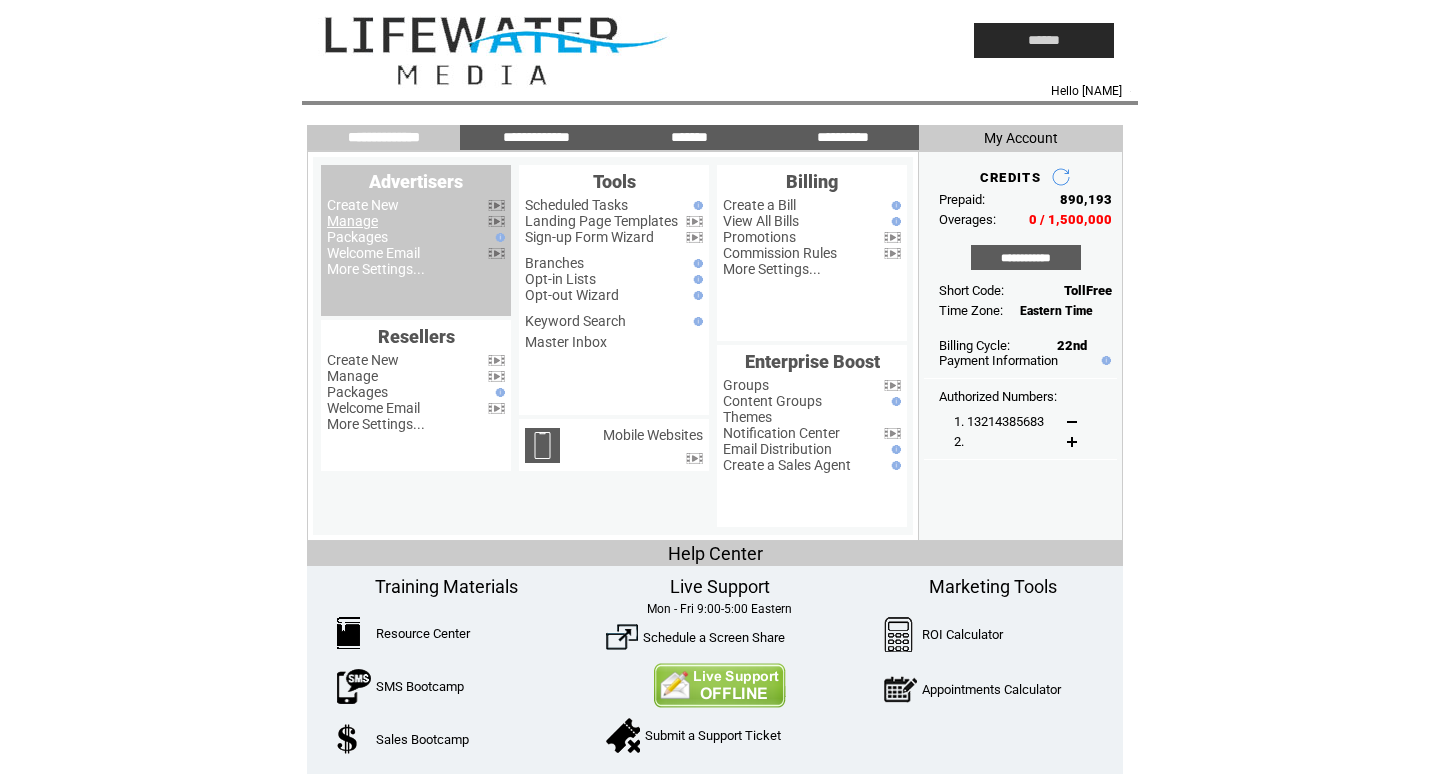 click on "Manage" at bounding box center [352, 221] 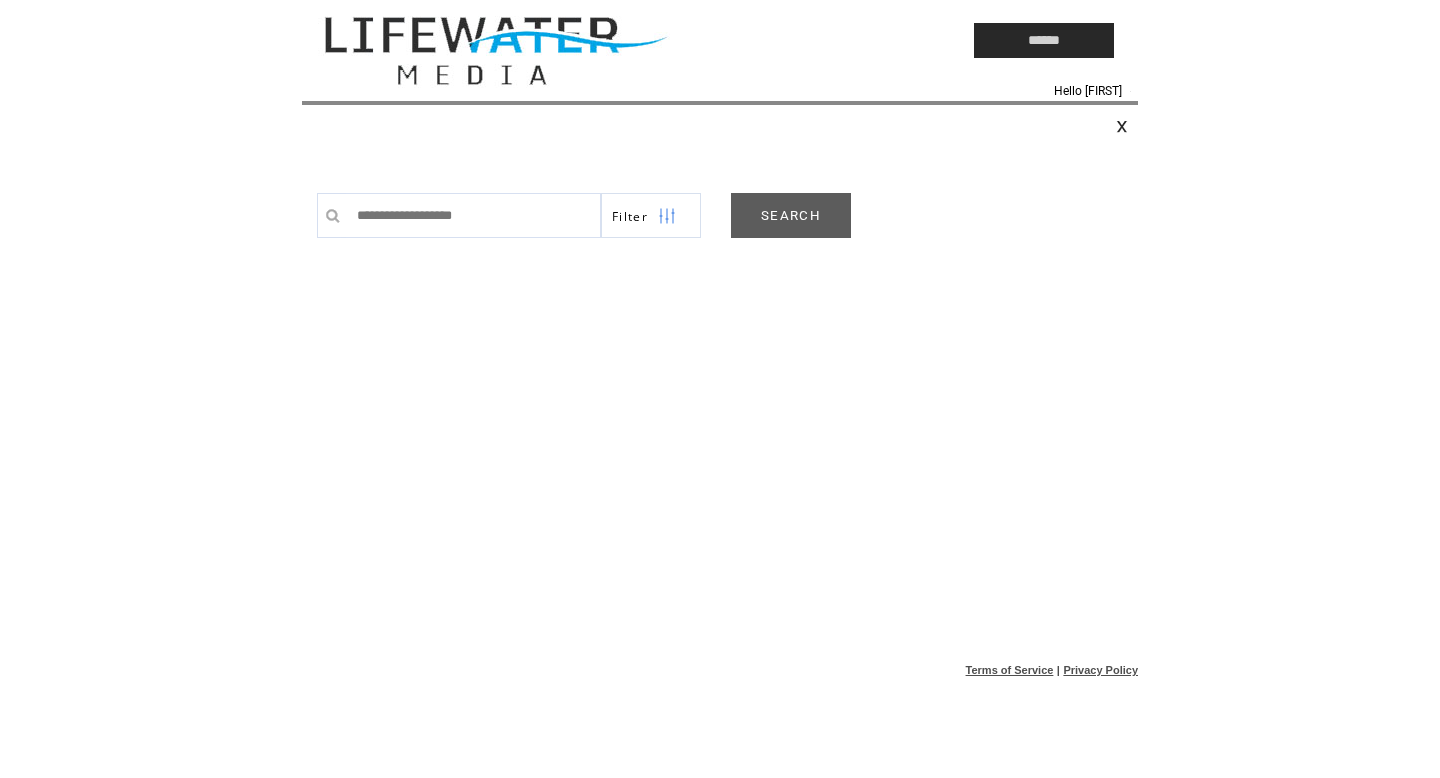 scroll, scrollTop: 0, scrollLeft: 0, axis: both 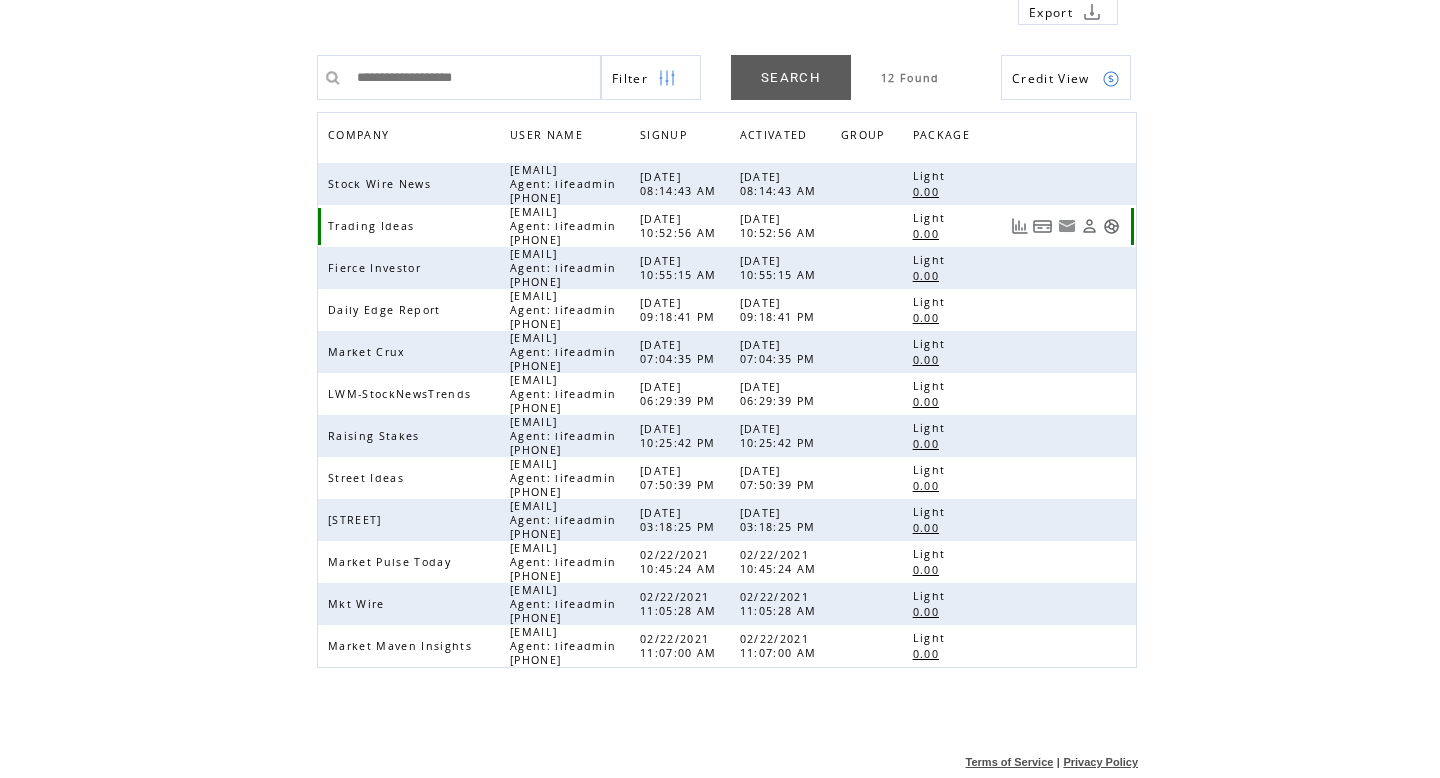 click at bounding box center [1111, 226] 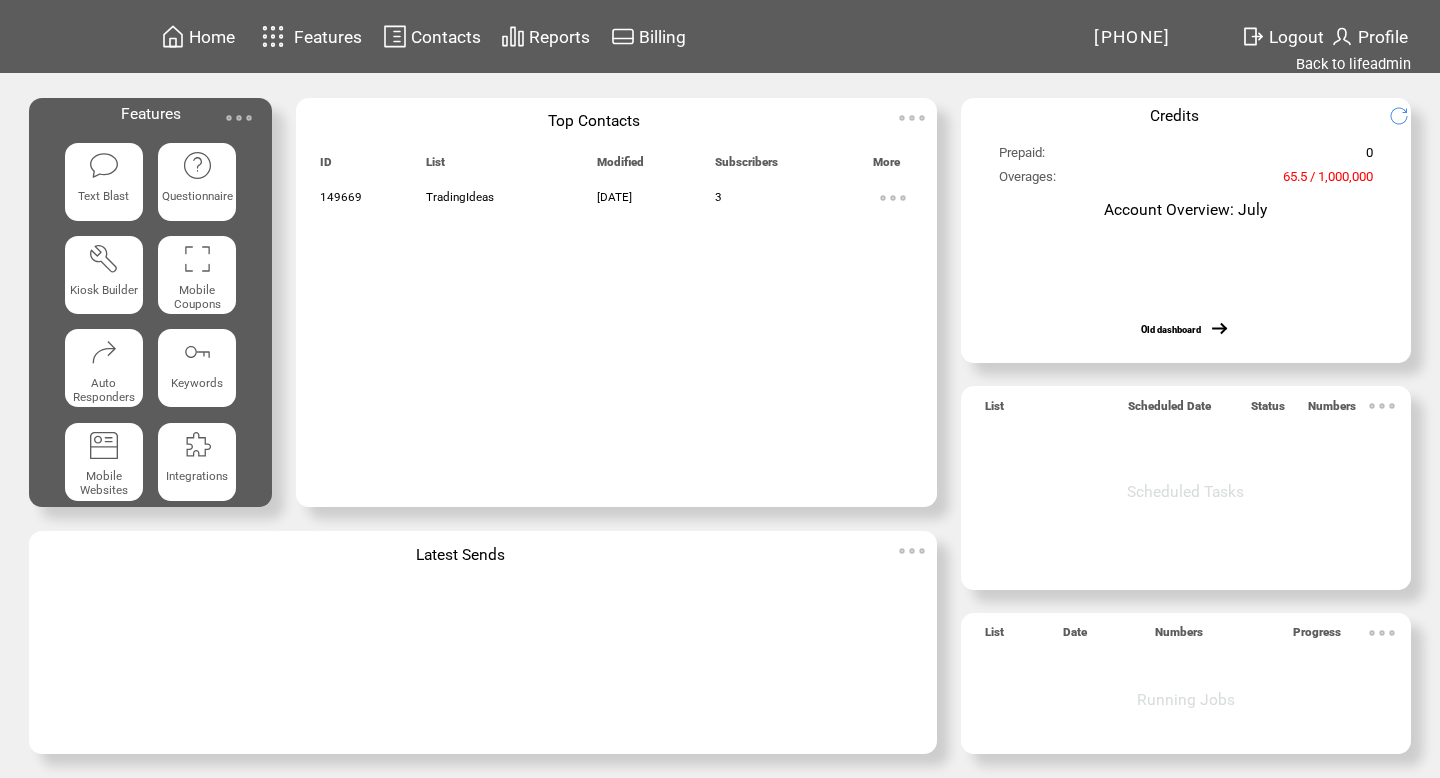 scroll, scrollTop: 0, scrollLeft: 0, axis: both 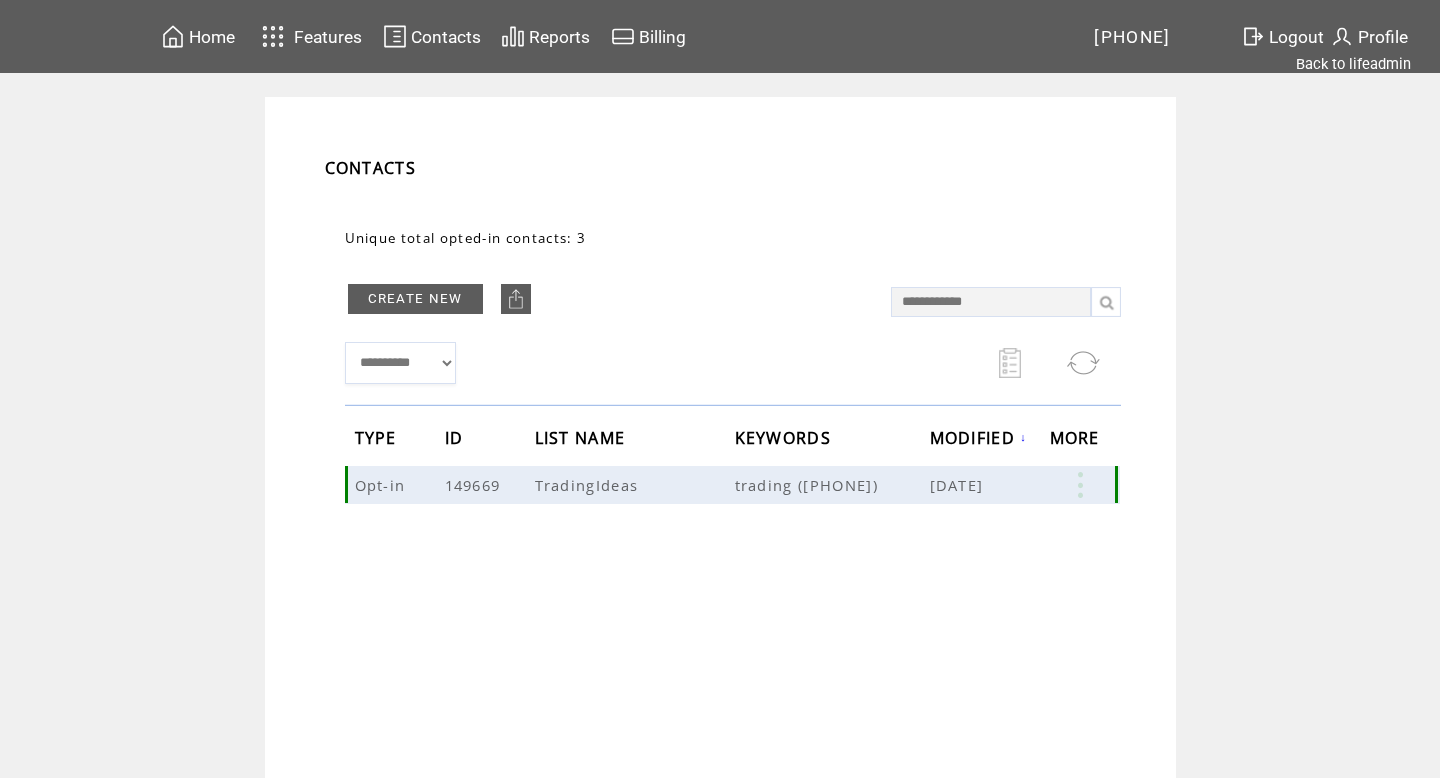 click at bounding box center [1080, 485] 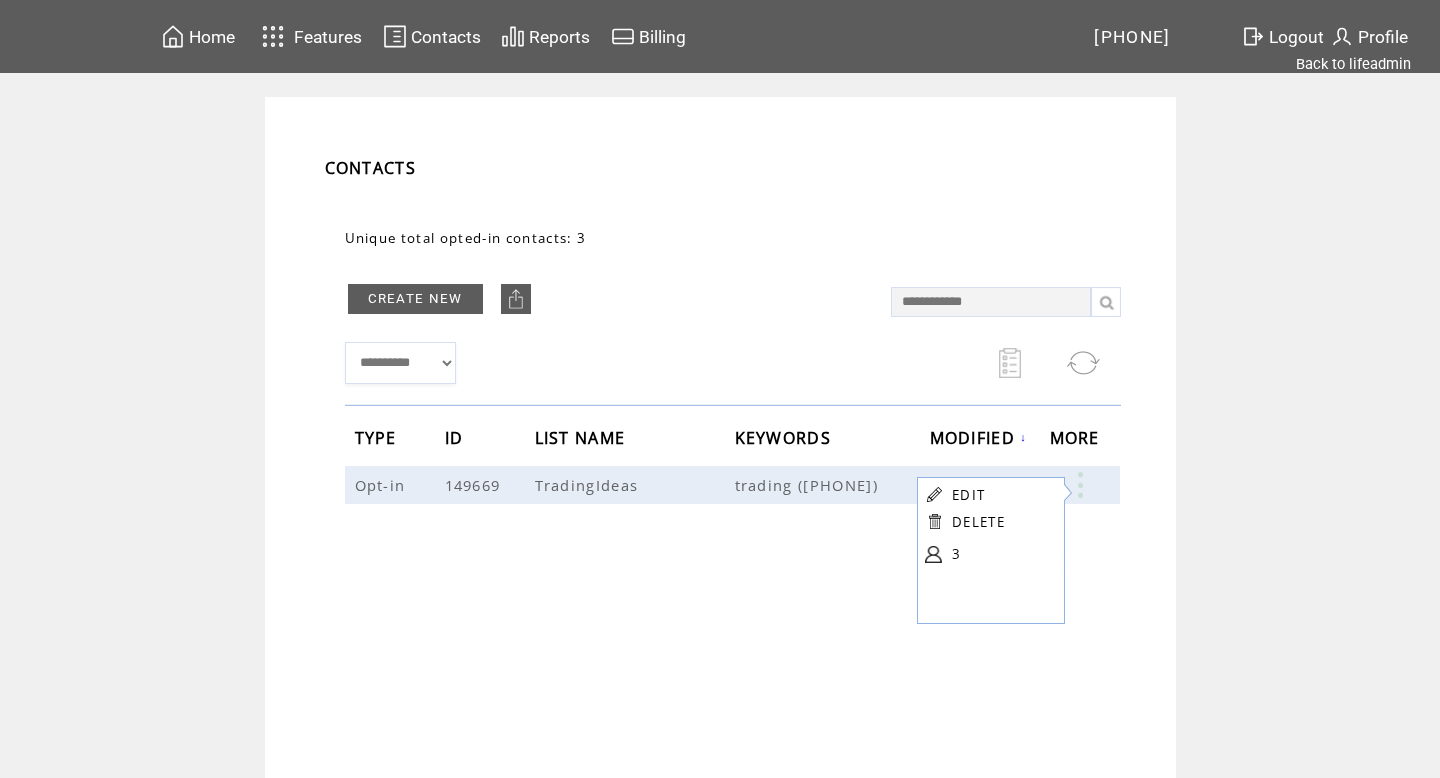 click on "EDIT" at bounding box center (968, 495) 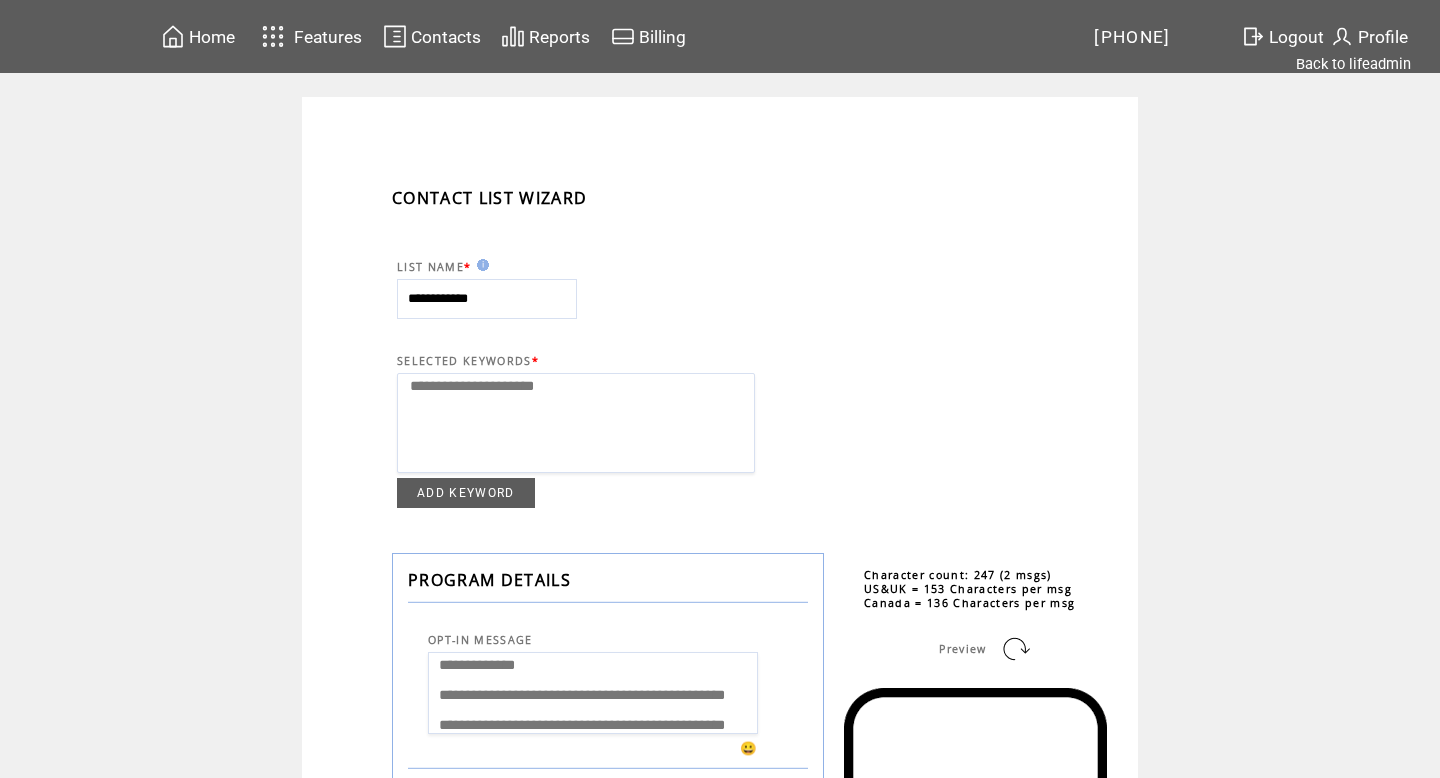 select 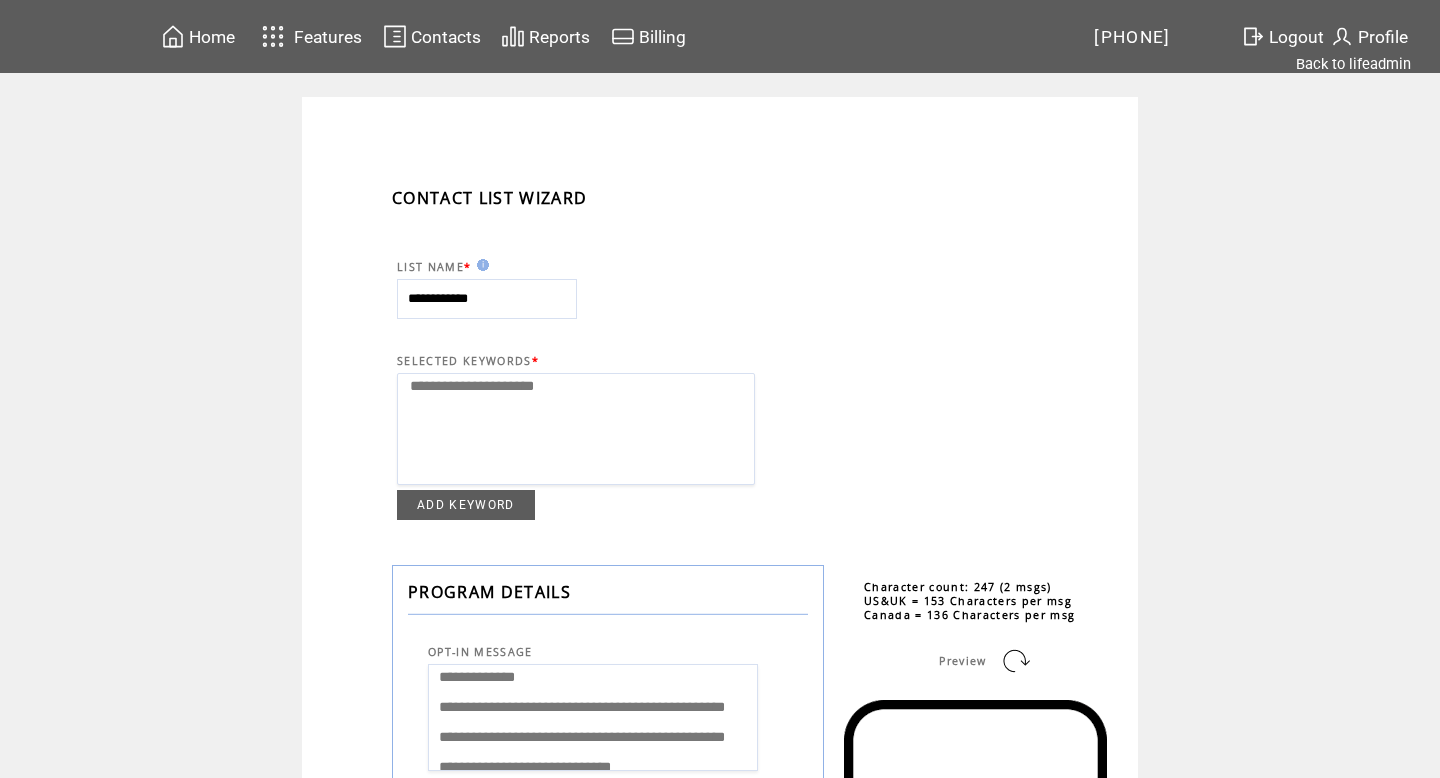 scroll, scrollTop: 1126, scrollLeft: 0, axis: vertical 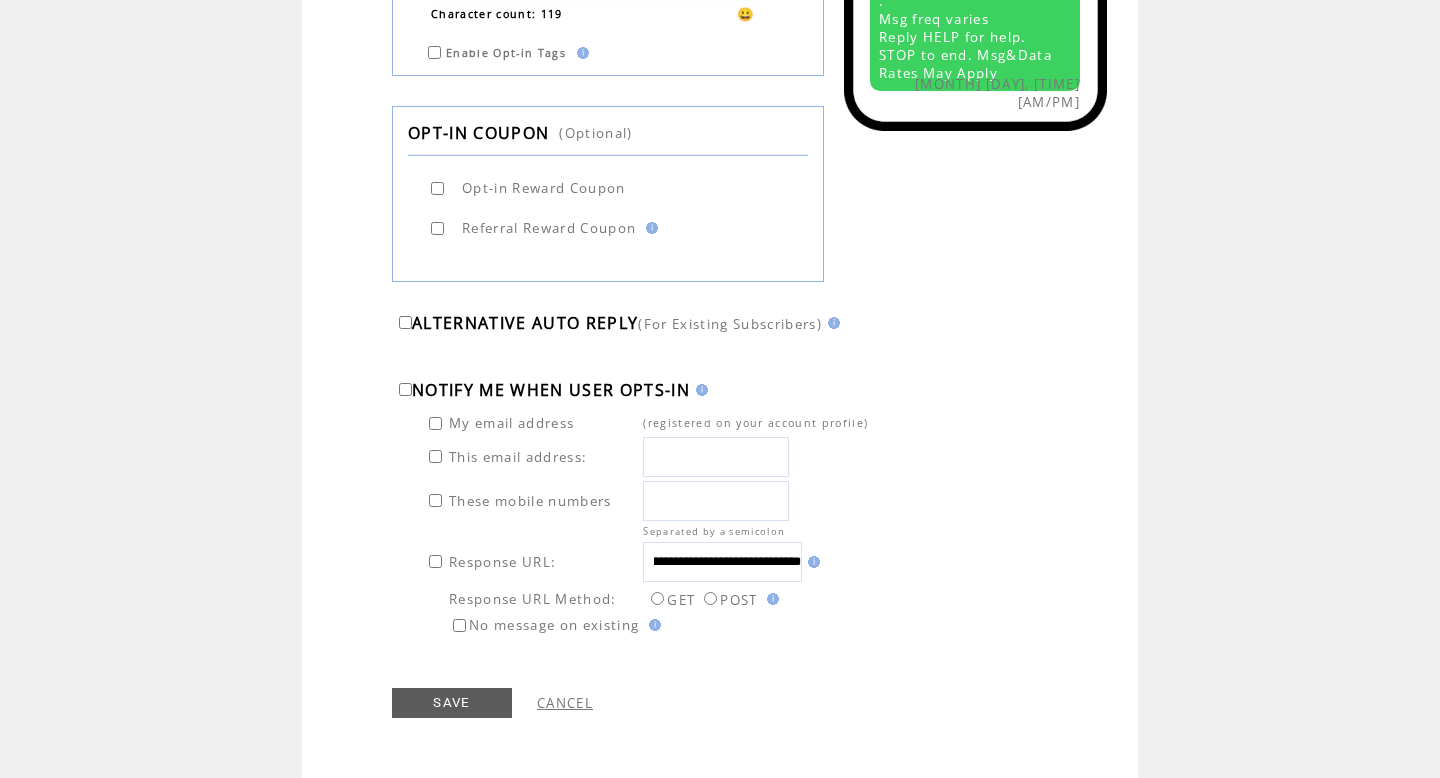click on "**********" at bounding box center [722, 562] 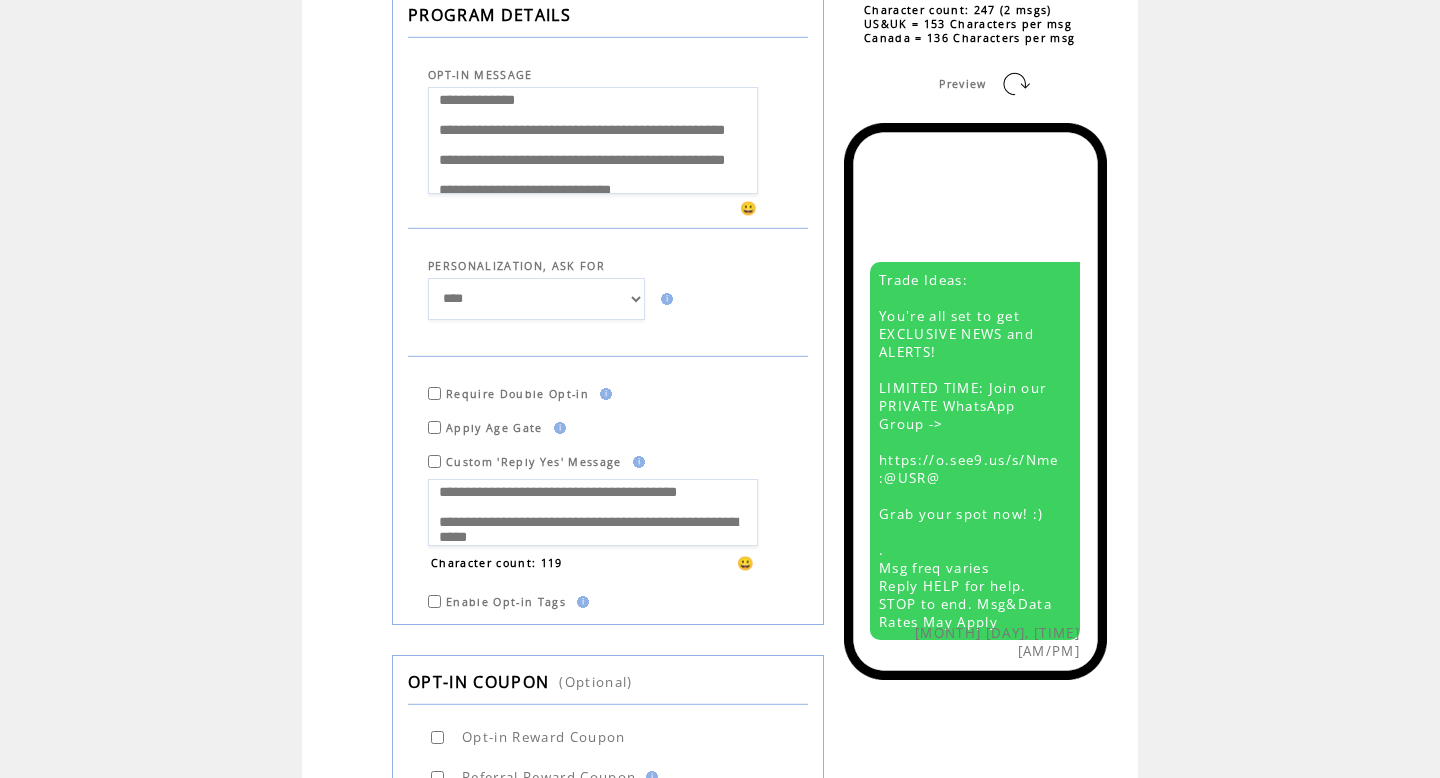 scroll, scrollTop: 0, scrollLeft: 0, axis: both 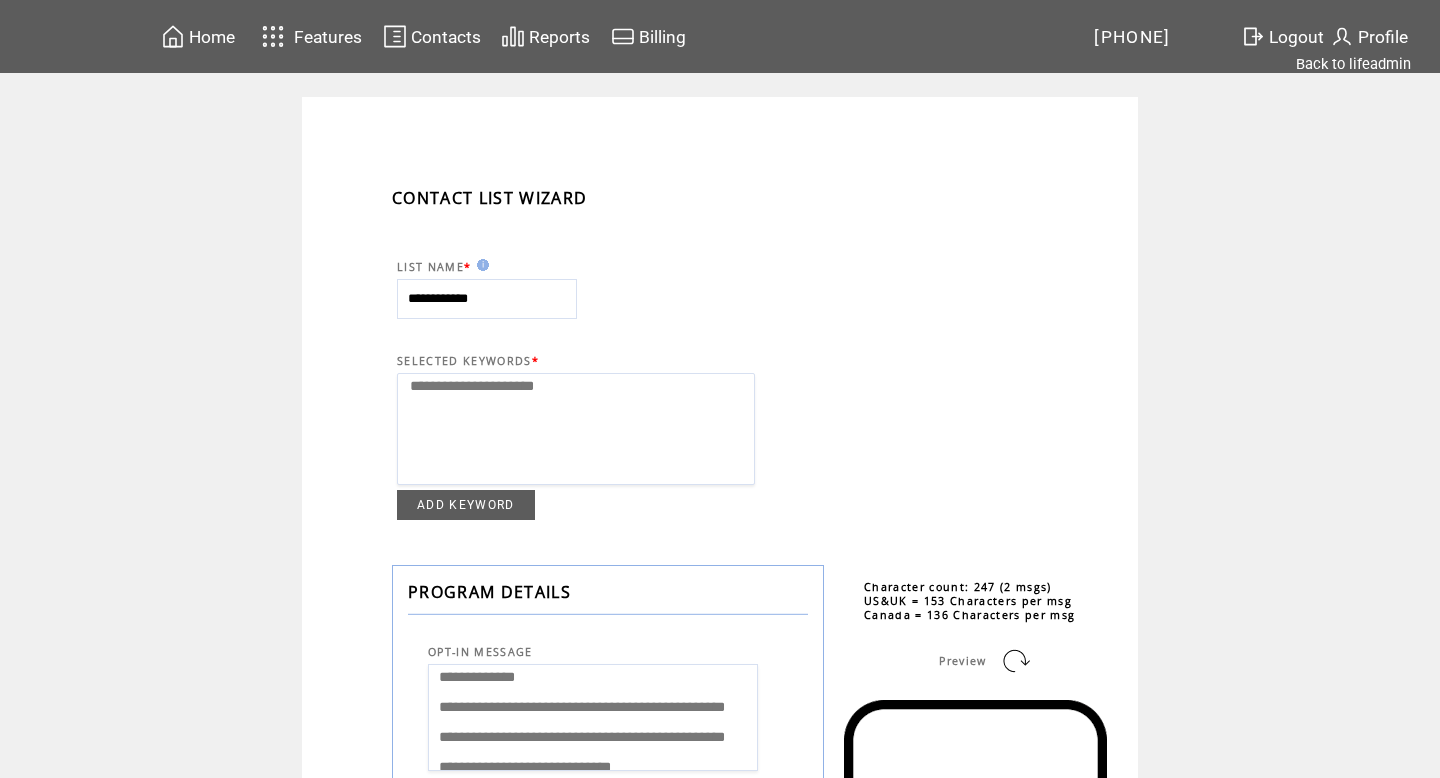 click on "Contacts" at bounding box center (446, 37) 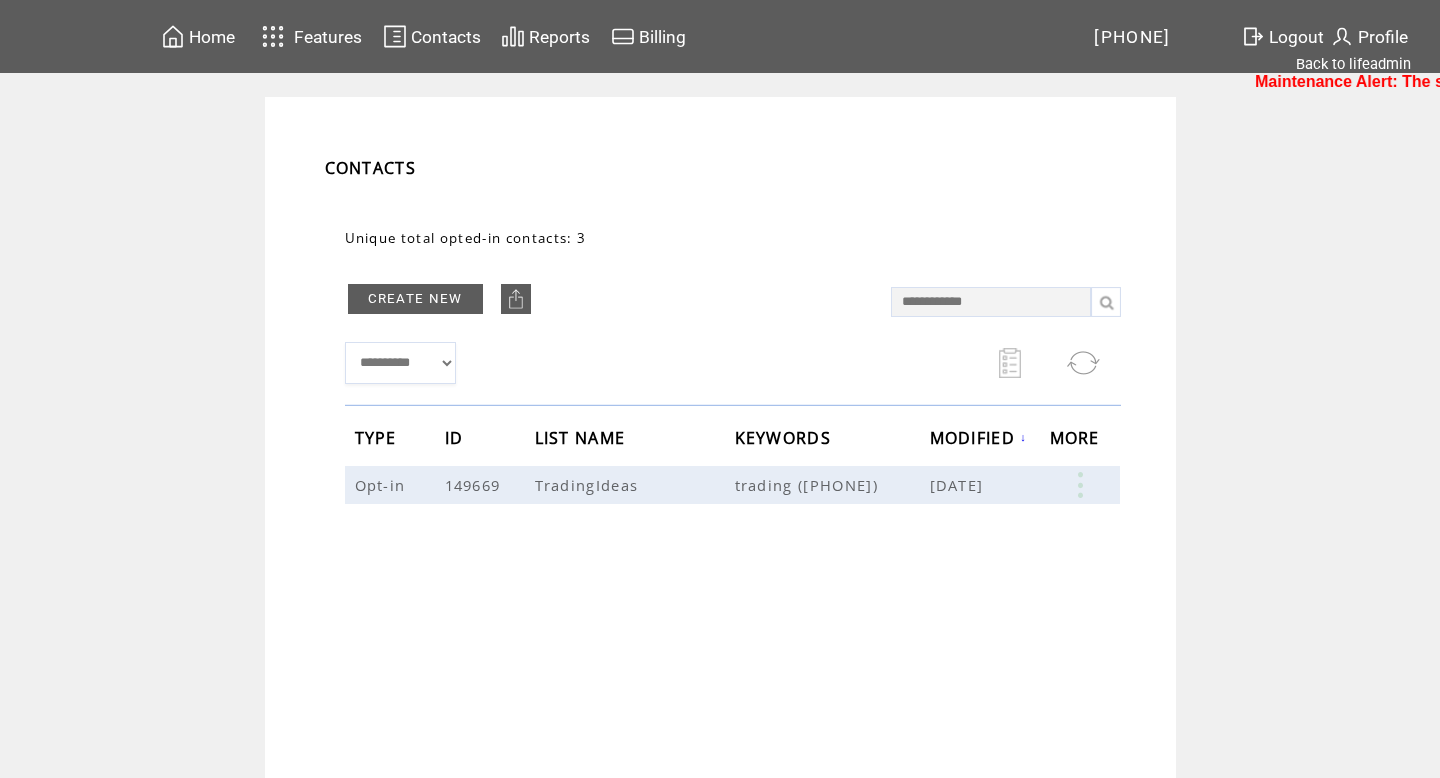 scroll, scrollTop: 0, scrollLeft: 0, axis: both 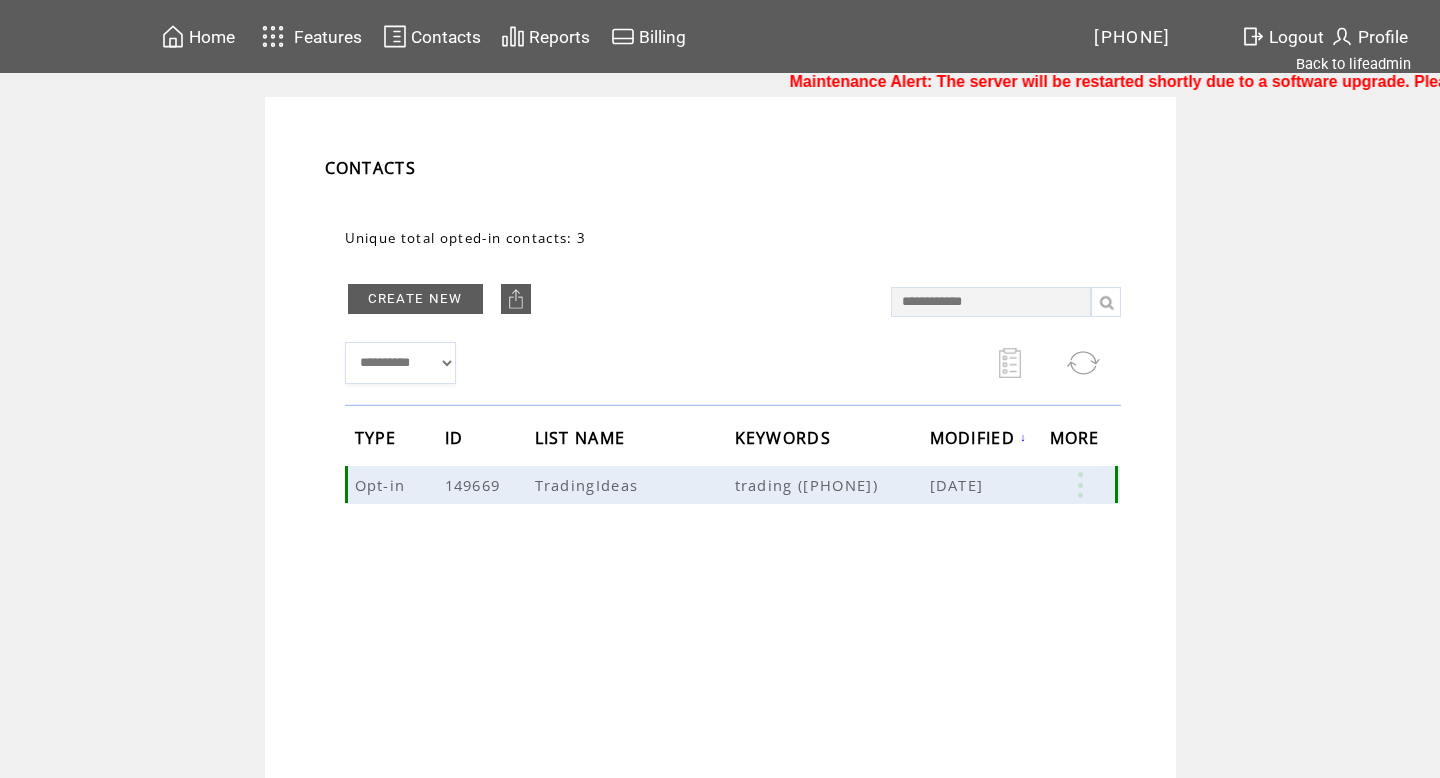 click at bounding box center (1080, 485) 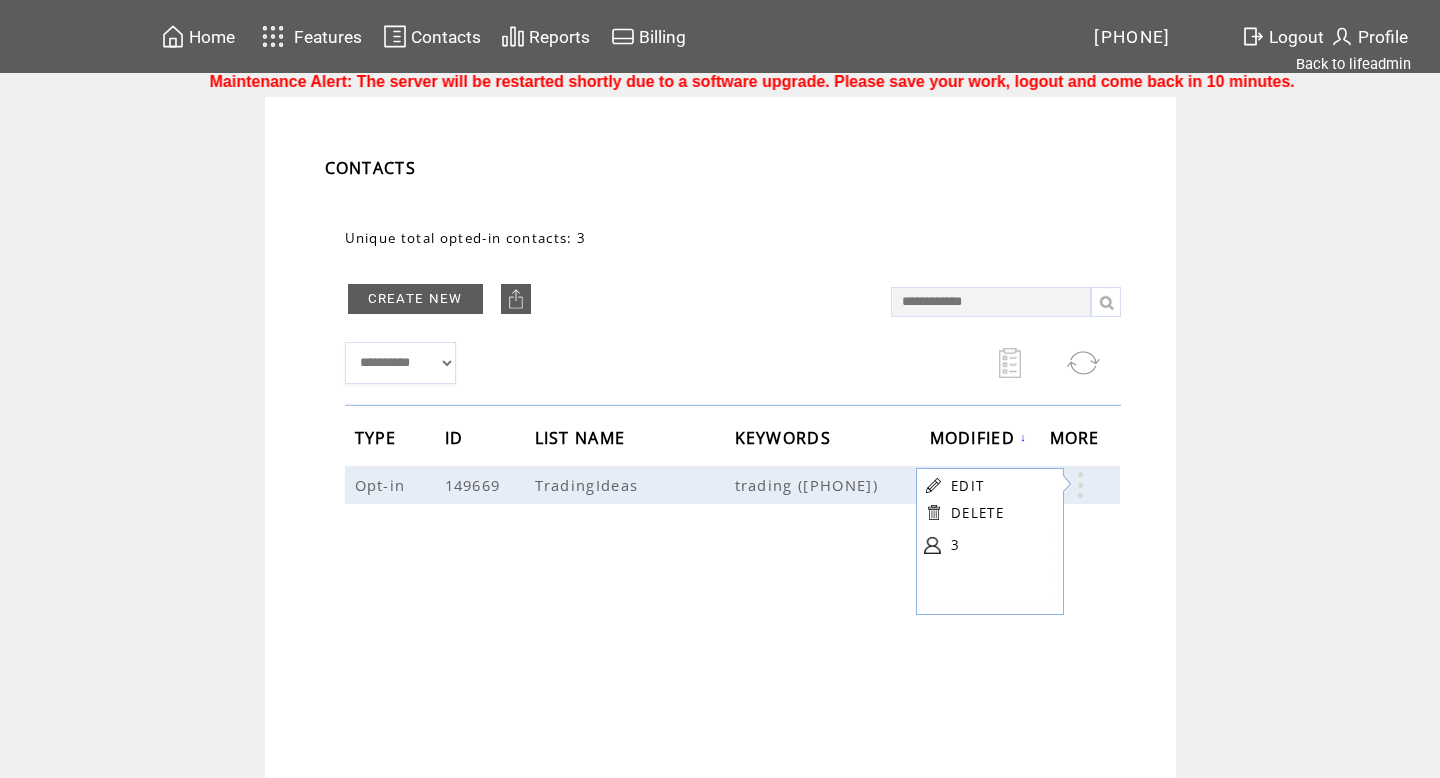 click on "3" at bounding box center (1001, 545) 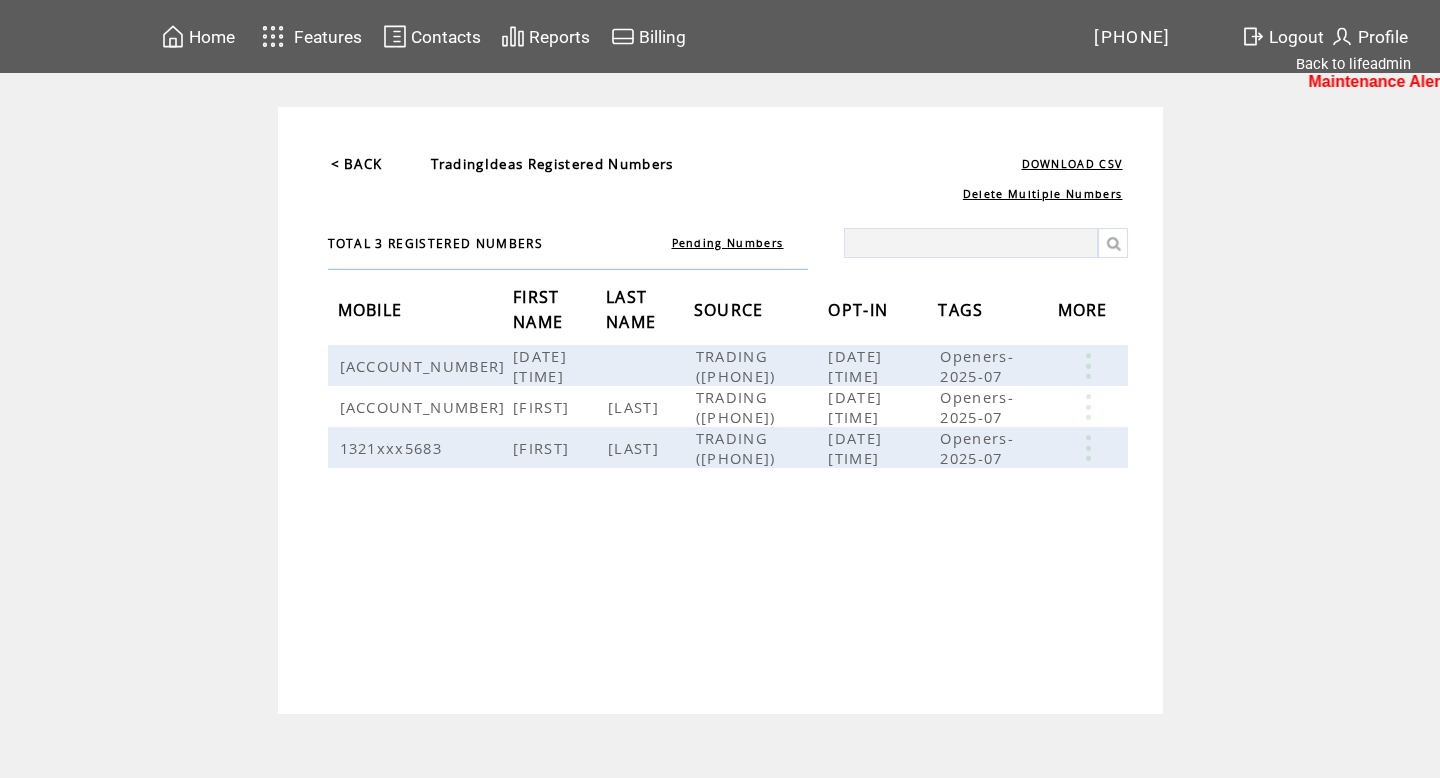 scroll, scrollTop: 0, scrollLeft: 0, axis: both 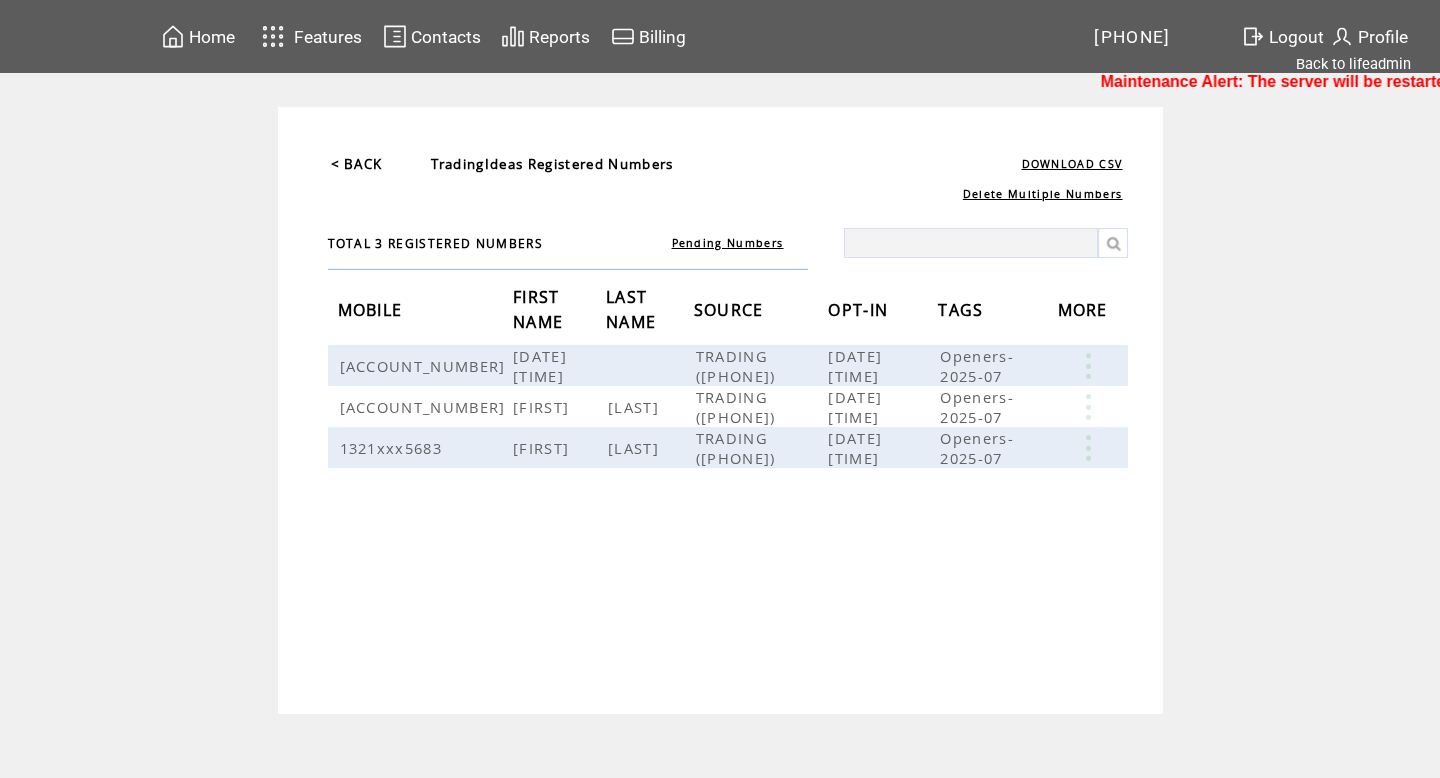 click on "Pending Numbers" at bounding box center [728, 243] 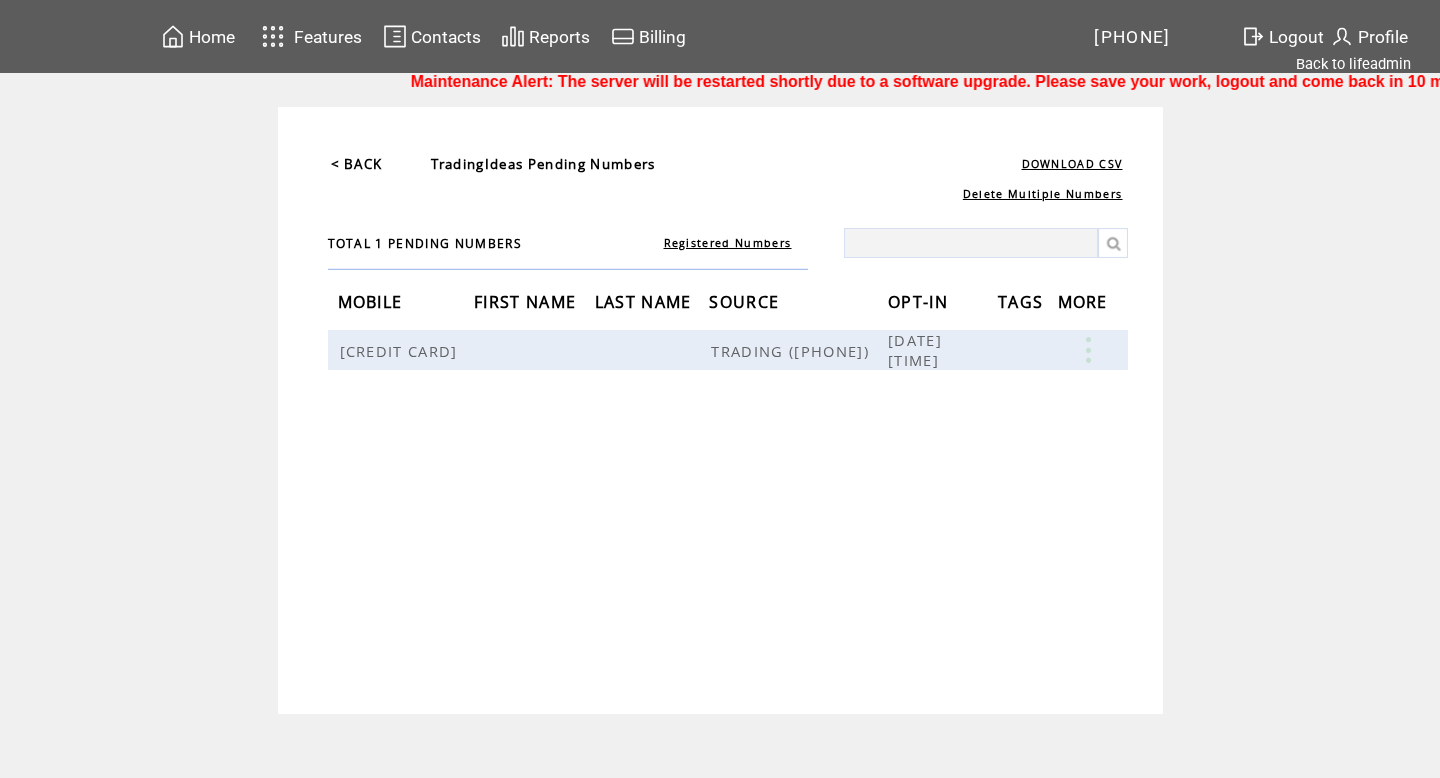 scroll, scrollTop: 0, scrollLeft: 0, axis: both 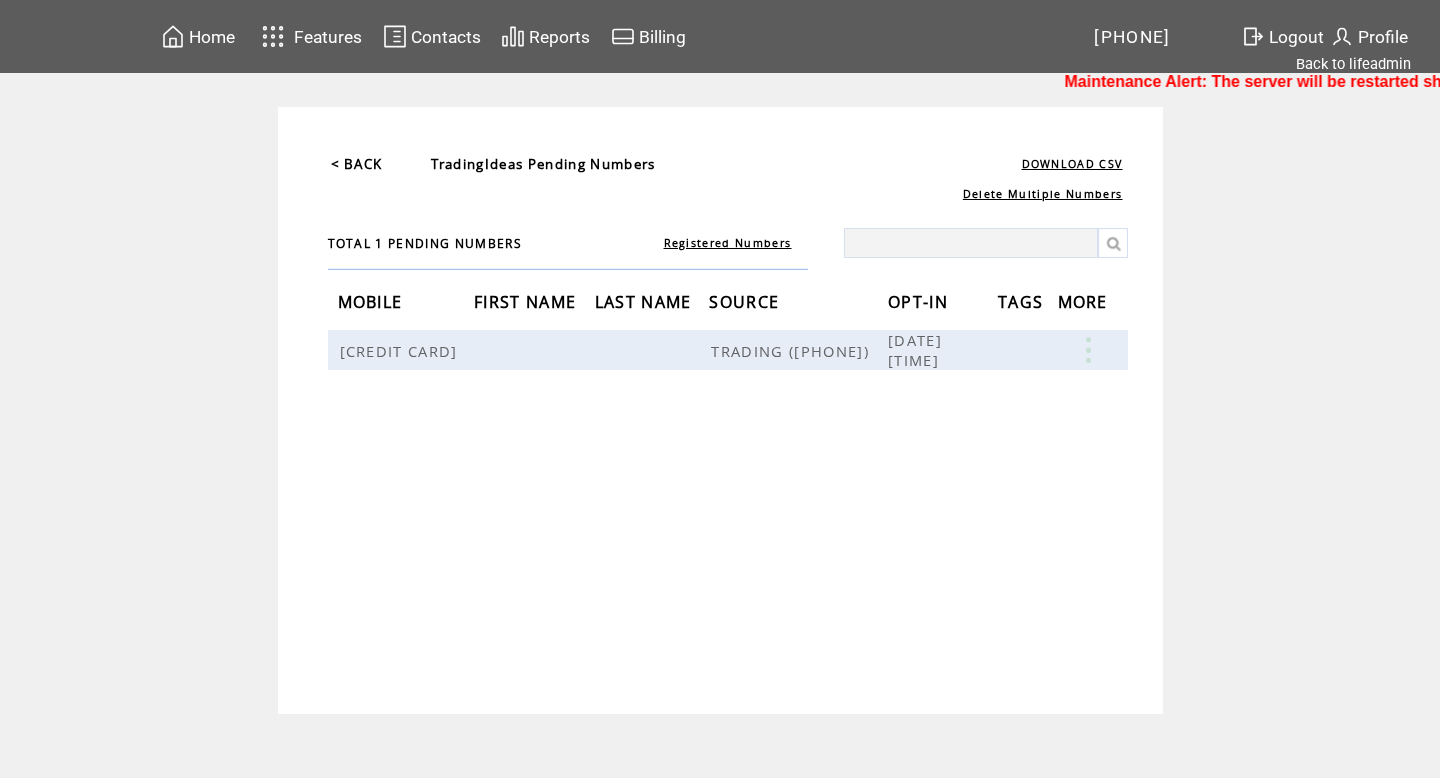 click on "Registered Numbers" at bounding box center (728, 243) 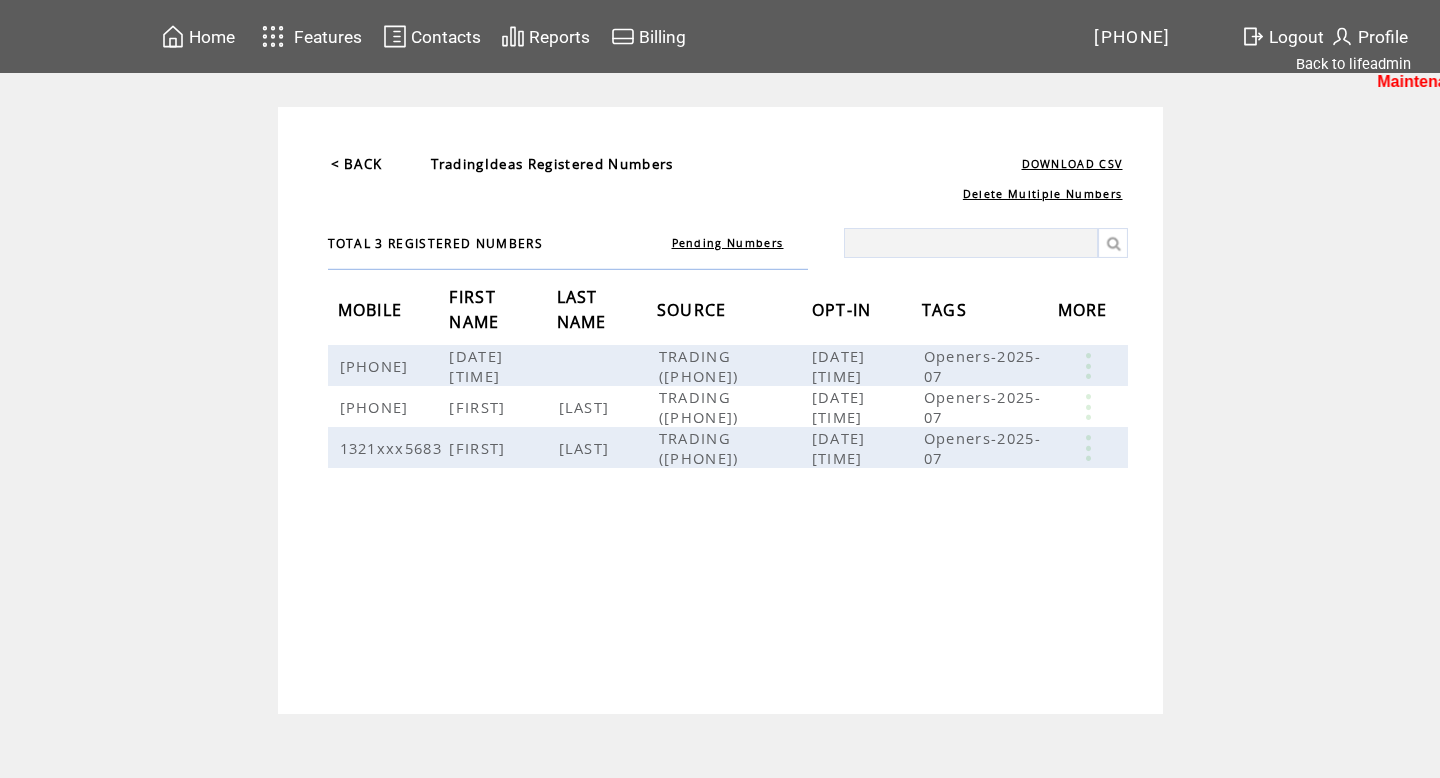 scroll, scrollTop: 0, scrollLeft: 0, axis: both 